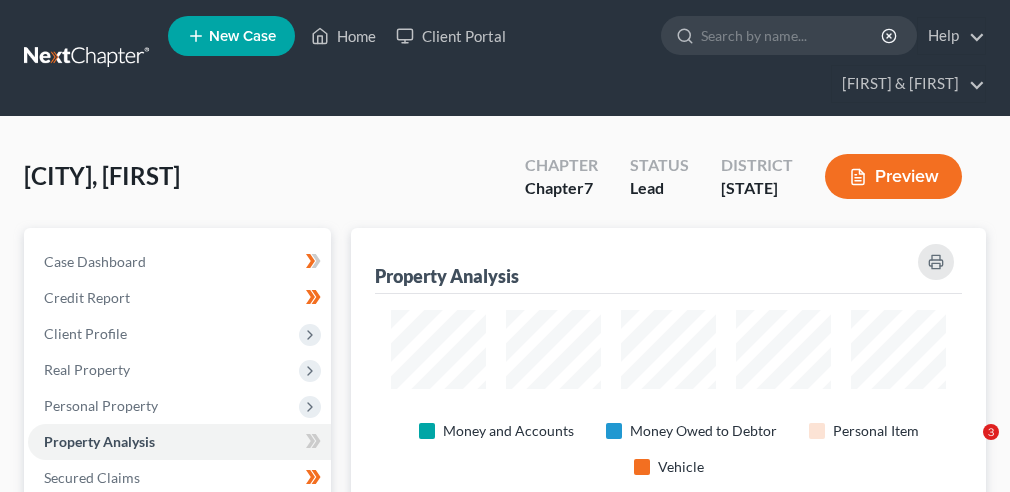 scroll, scrollTop: 0, scrollLeft: 0, axis: both 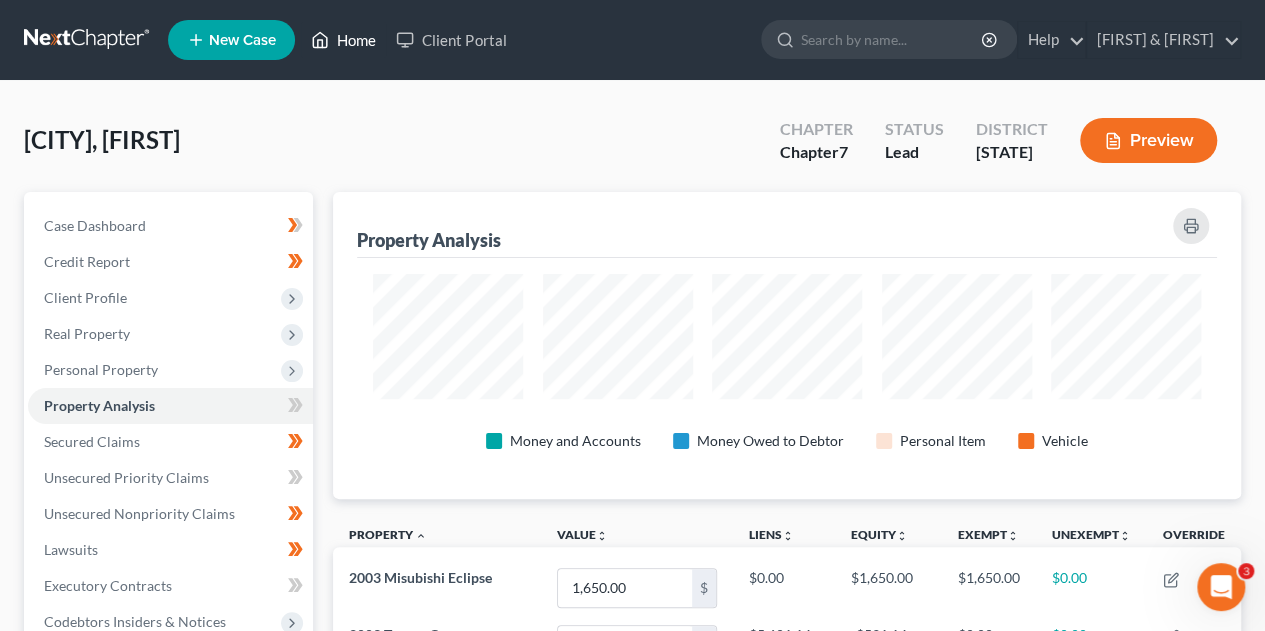 click on "Home" at bounding box center (343, 40) 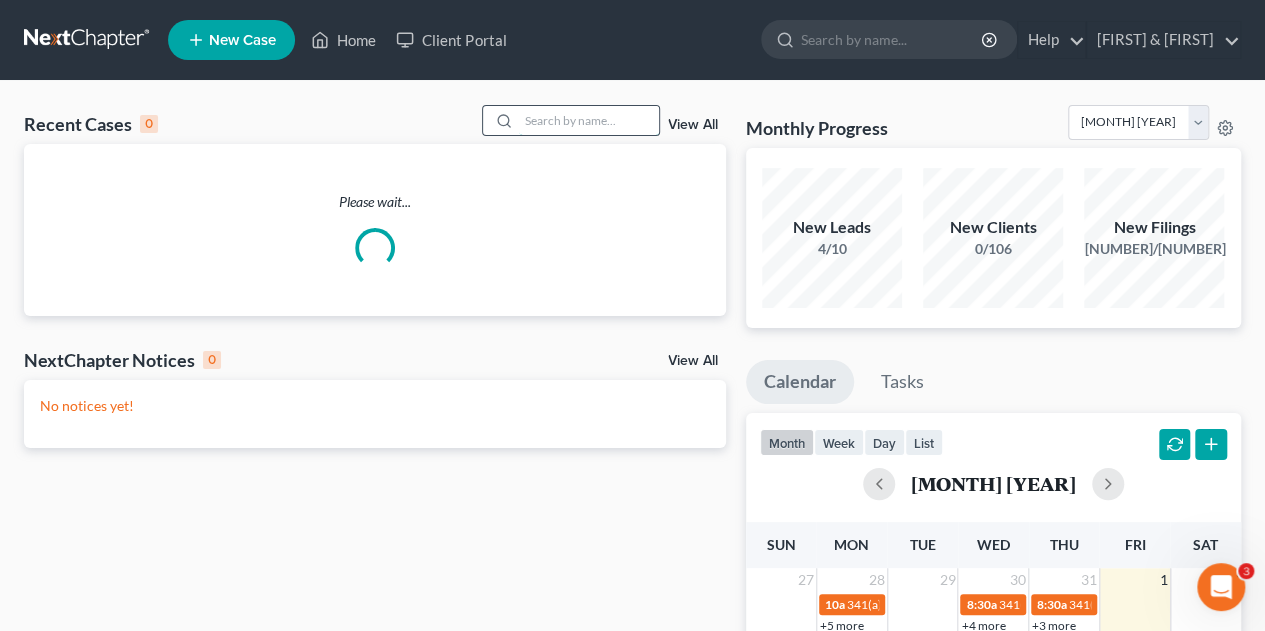 click at bounding box center [589, 120] 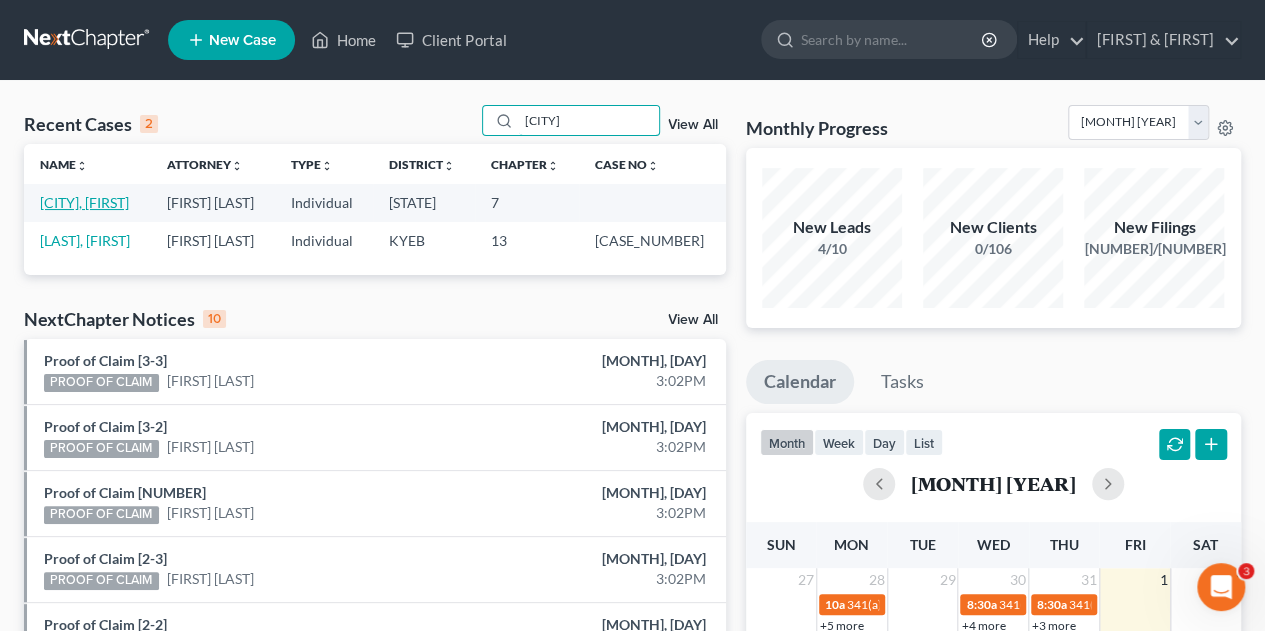 type on "[CITY]" 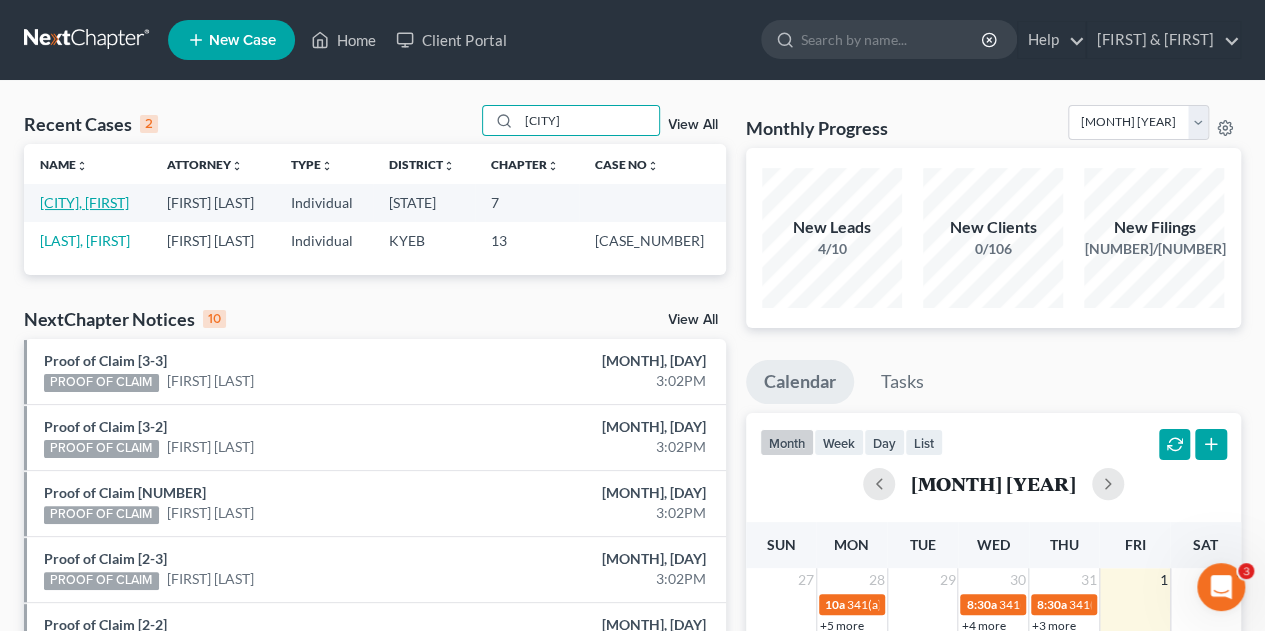 click on "[CITY], [FIRST]" at bounding box center (84, 202) 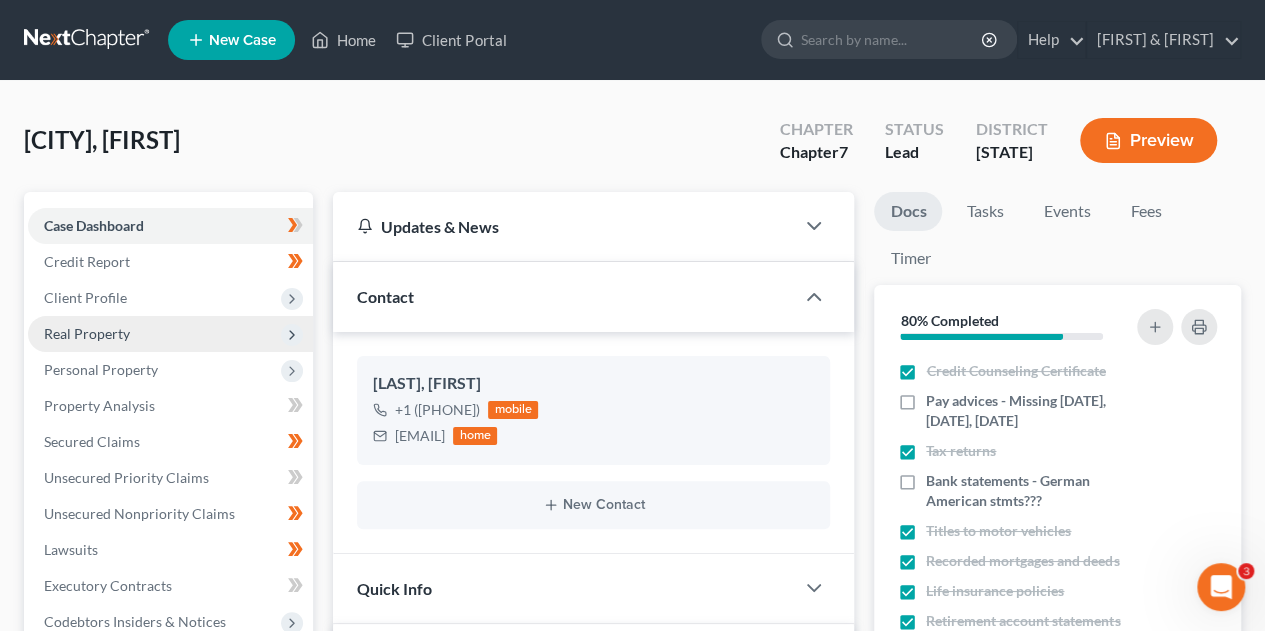 scroll, scrollTop: 36, scrollLeft: 0, axis: vertical 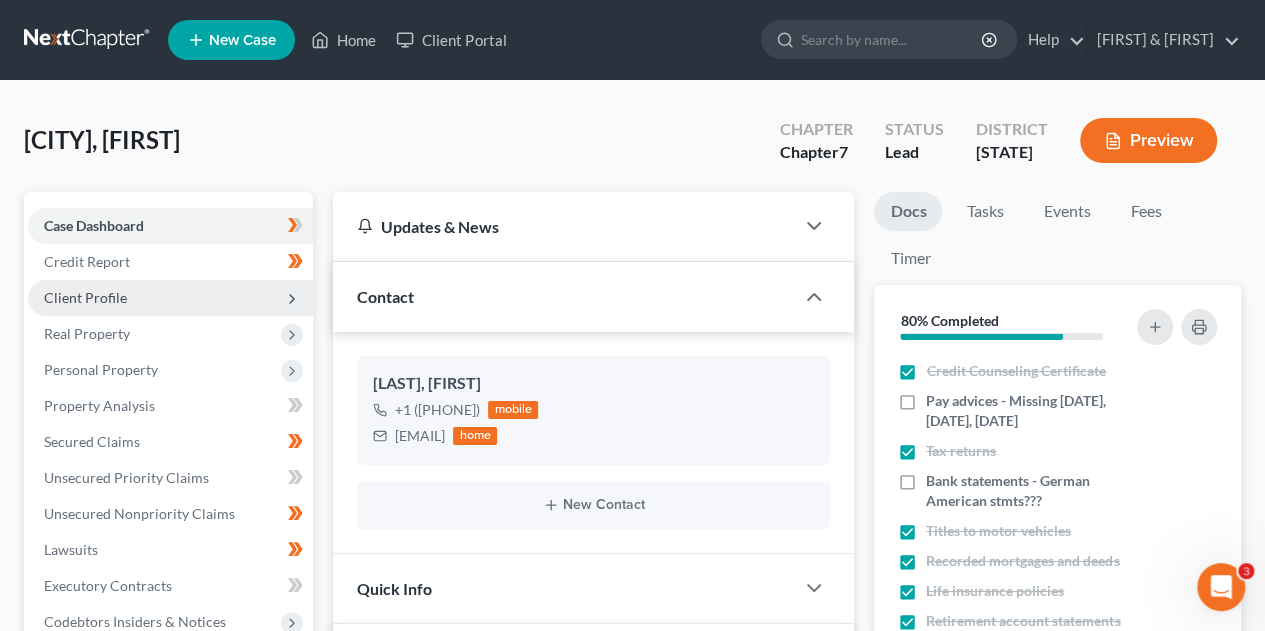 click on "Client Profile" at bounding box center (170, 298) 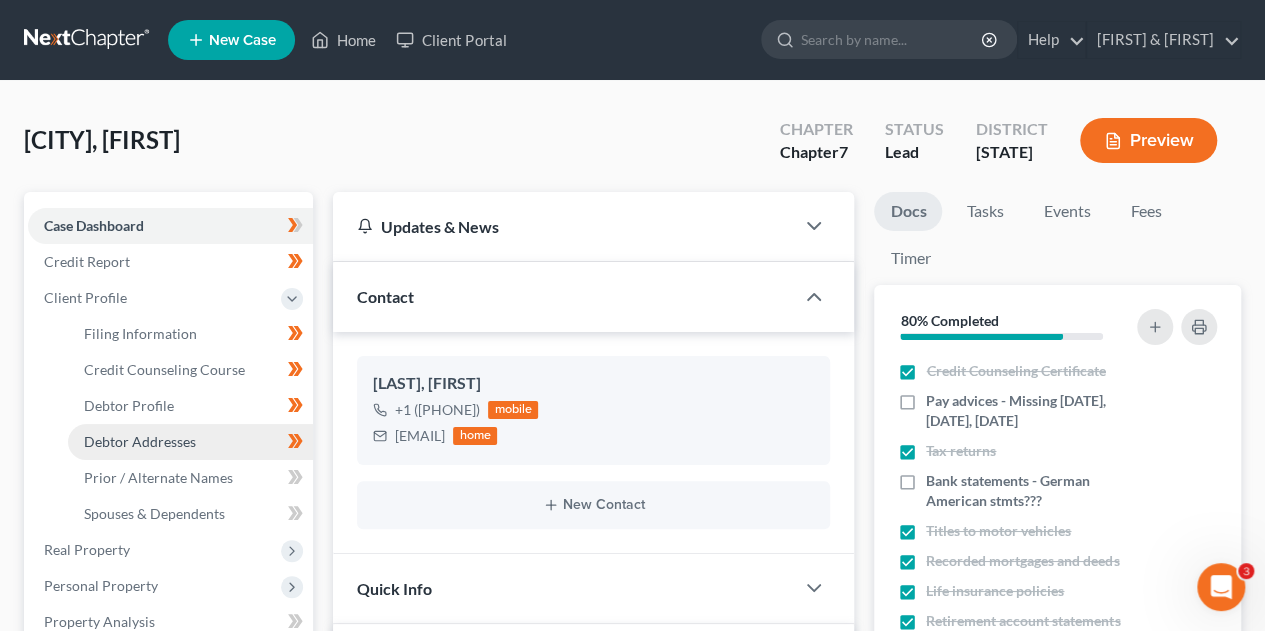 click on "Debtor Addresses" at bounding box center (140, 441) 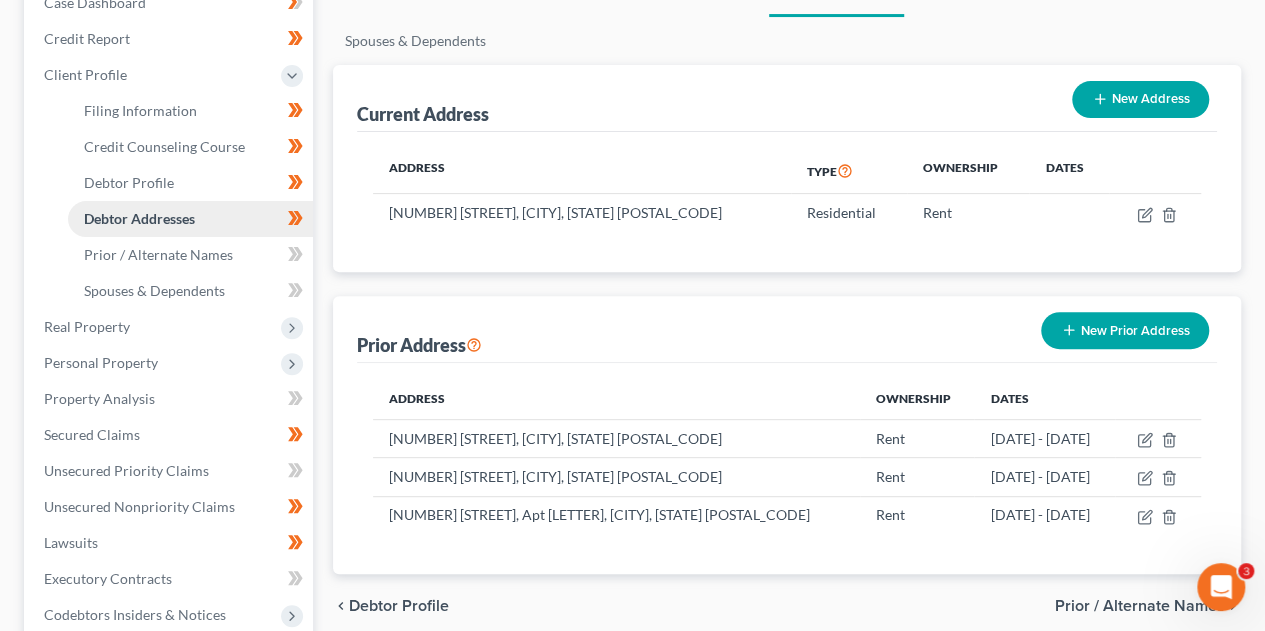 scroll, scrollTop: 240, scrollLeft: 0, axis: vertical 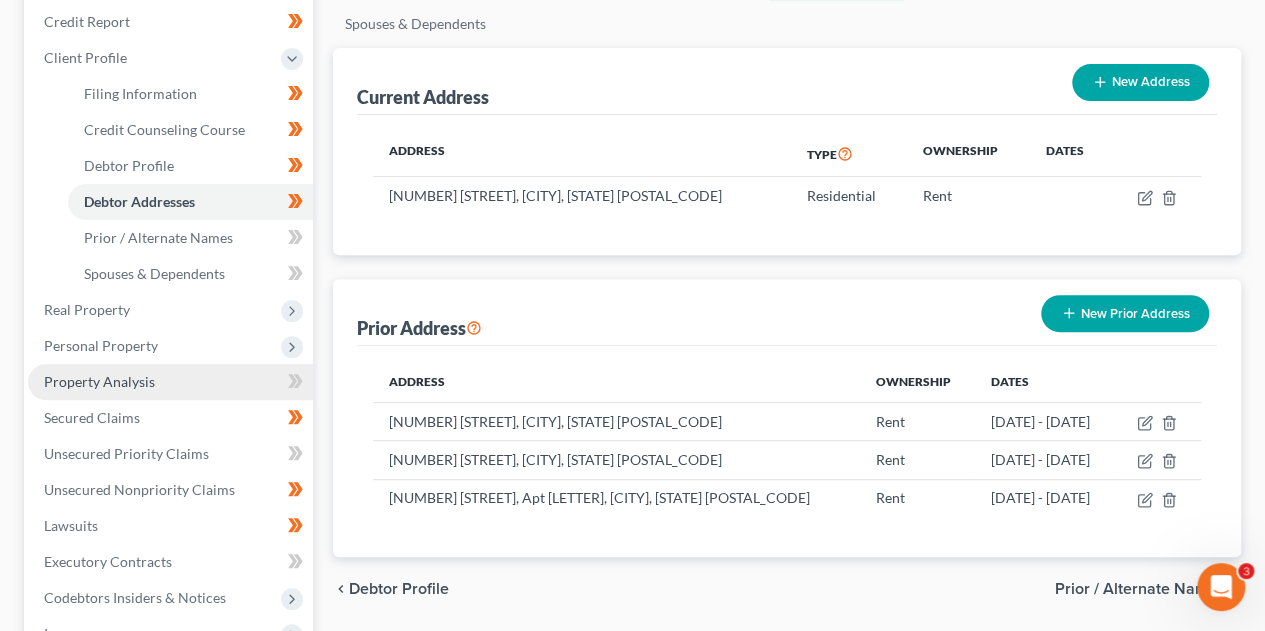click on "Property Analysis" at bounding box center [99, 381] 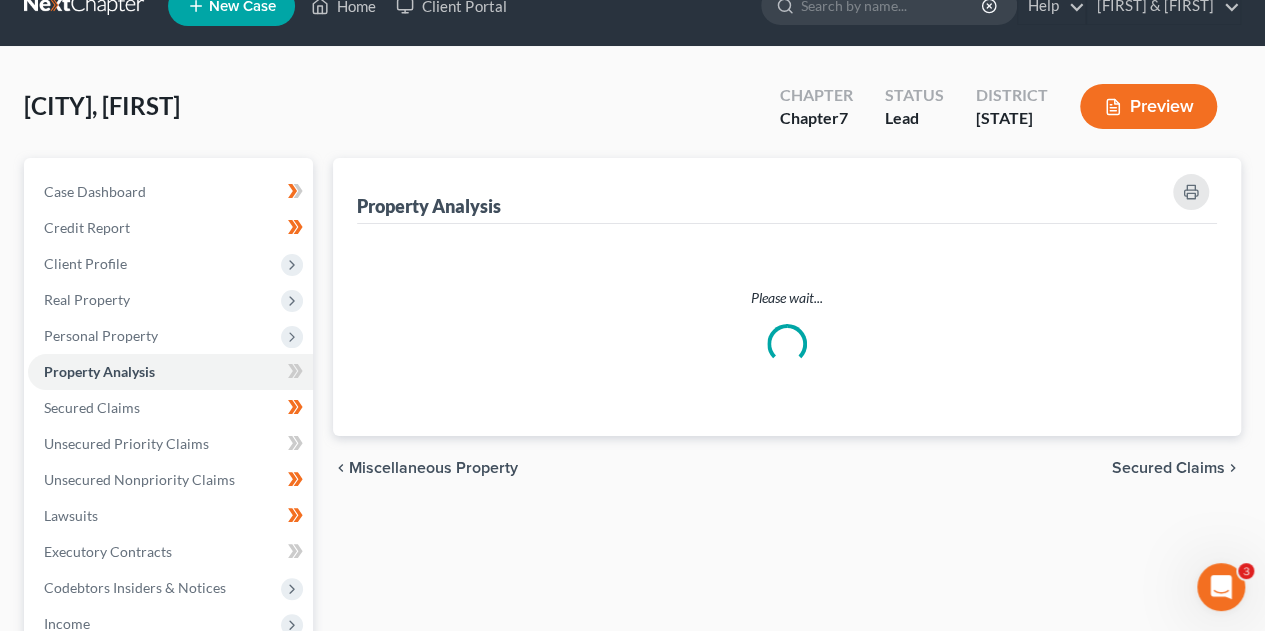 scroll, scrollTop: 0, scrollLeft: 0, axis: both 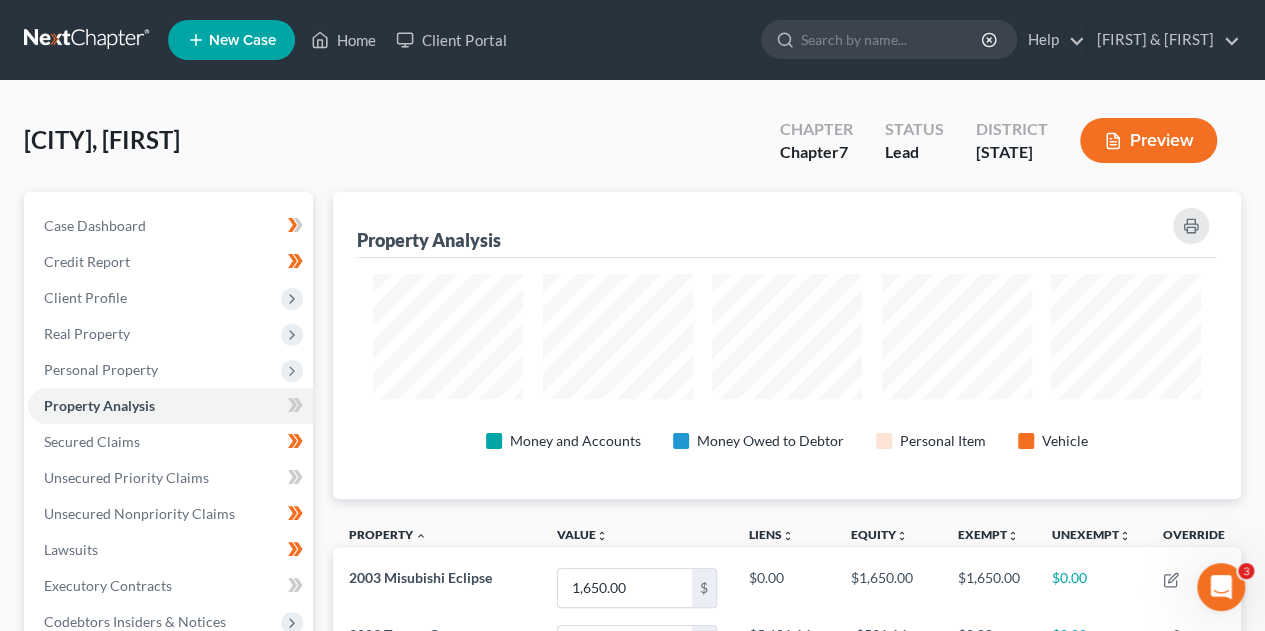 click on "Case Dashboard
Payments
Invoices
Payments
Payments
Credit Report
Client Profile" at bounding box center (168, 878) 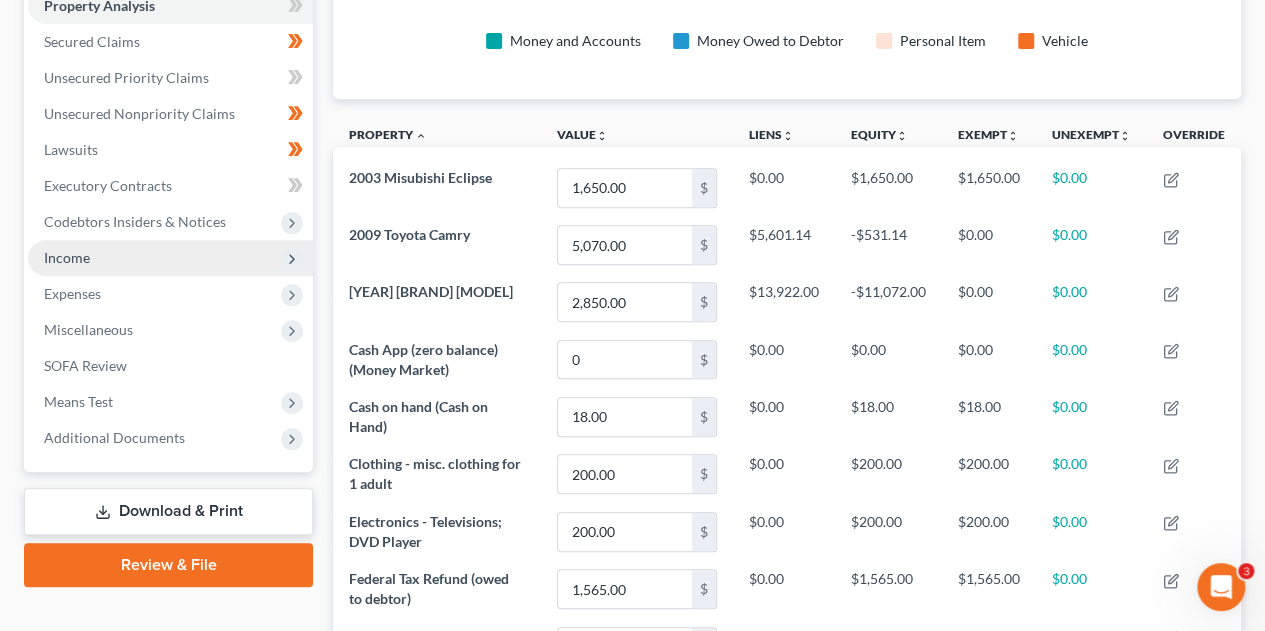 click on "Income" at bounding box center (170, 258) 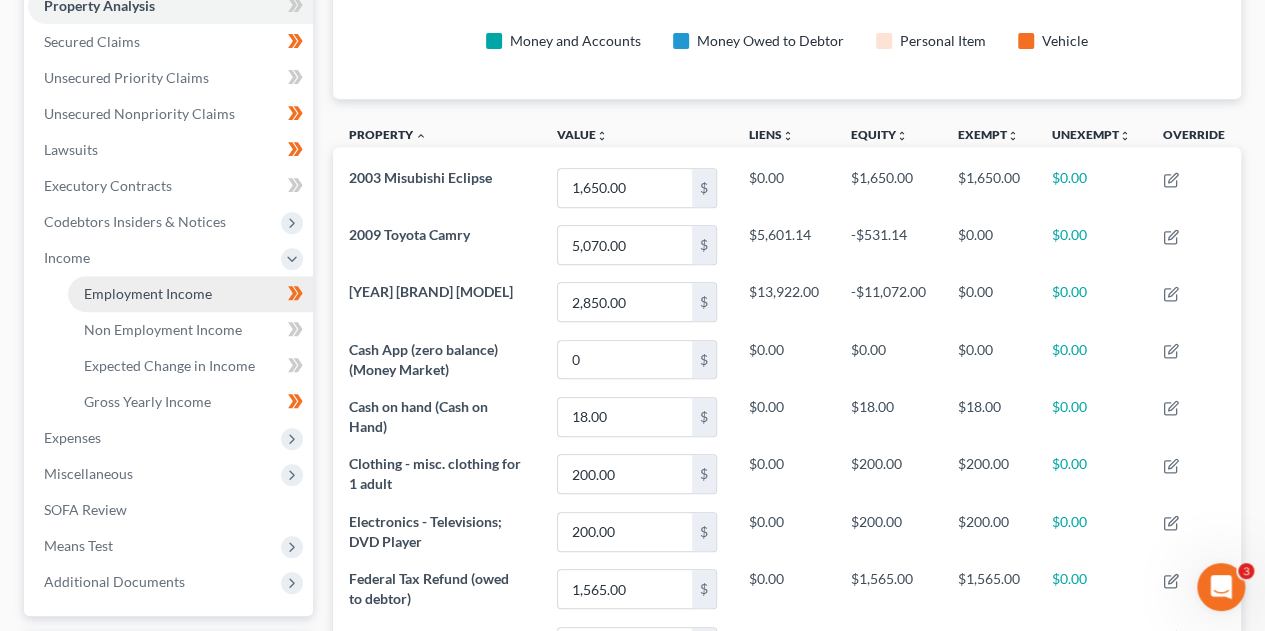 click on "Employment Income" at bounding box center [148, 293] 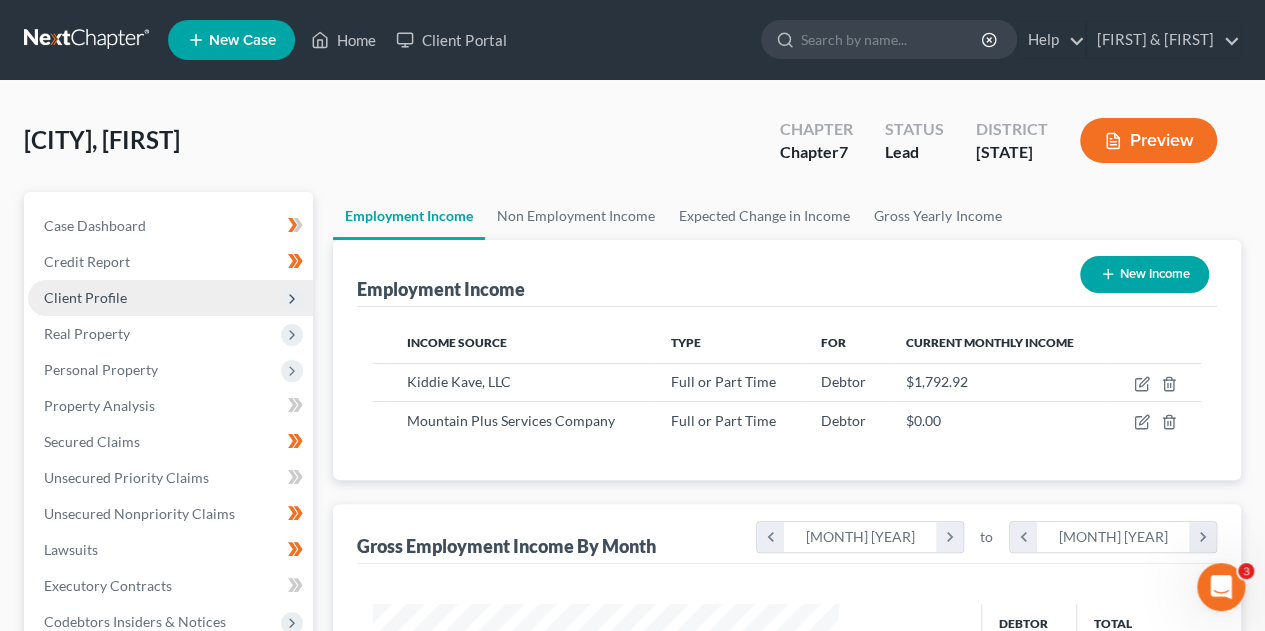 click on "Client Profile" at bounding box center (85, 297) 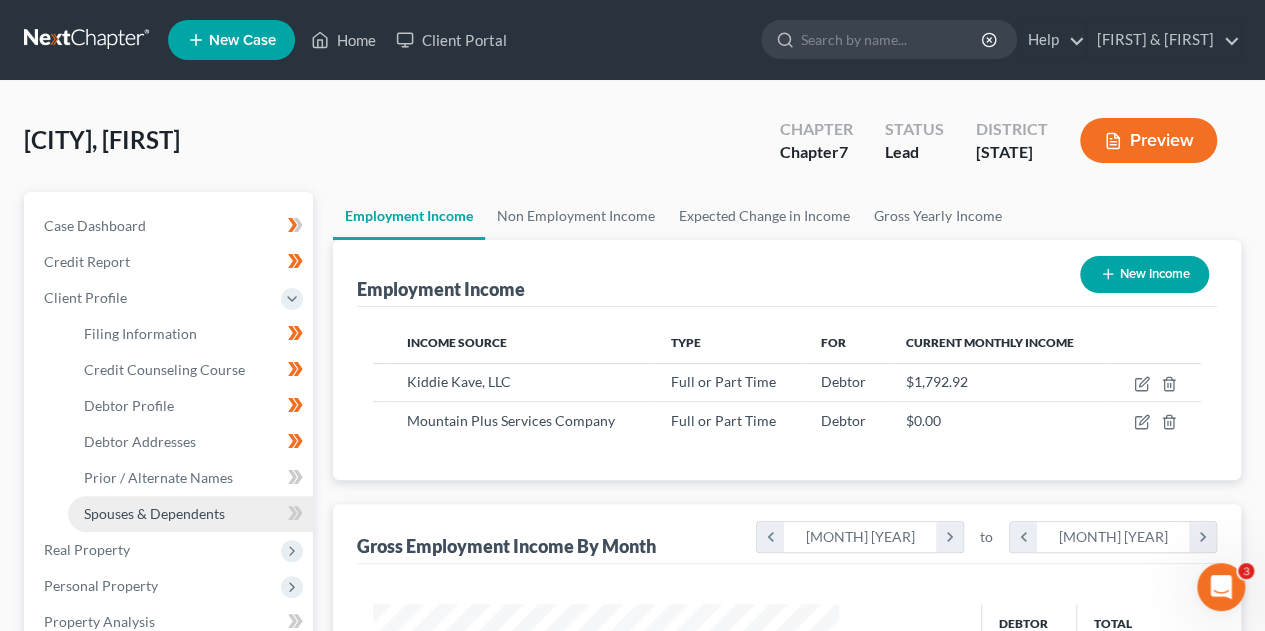 click on "Spouses & Dependents" at bounding box center (154, 513) 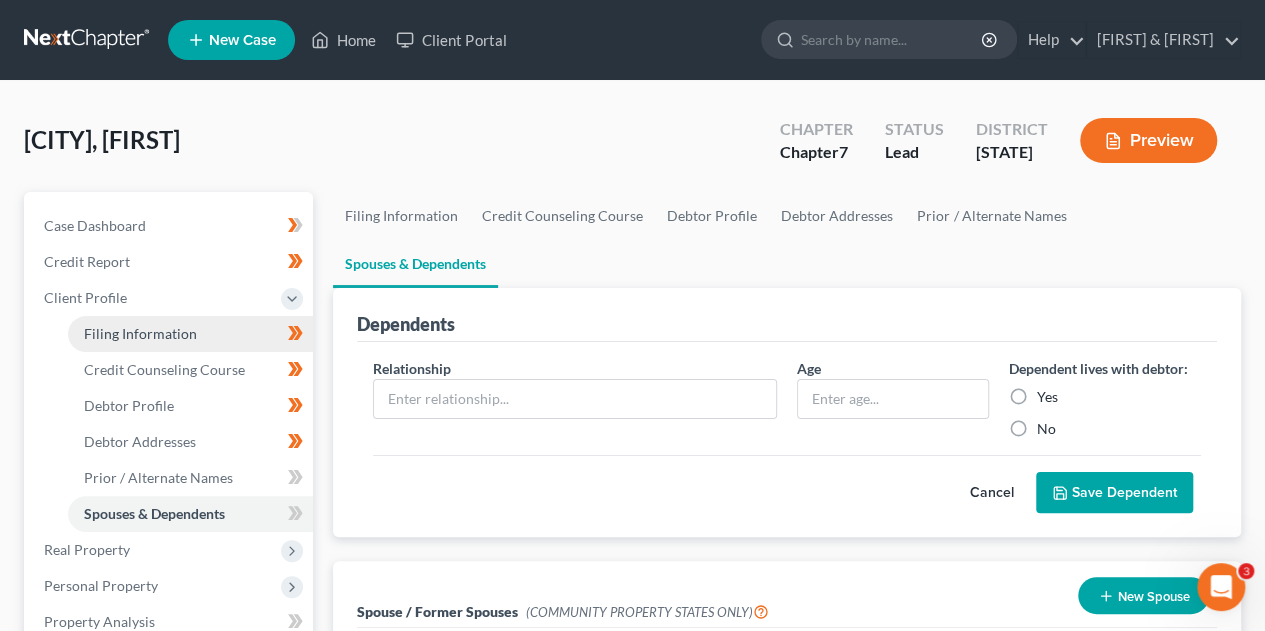 click on "Filing Information" at bounding box center (140, 333) 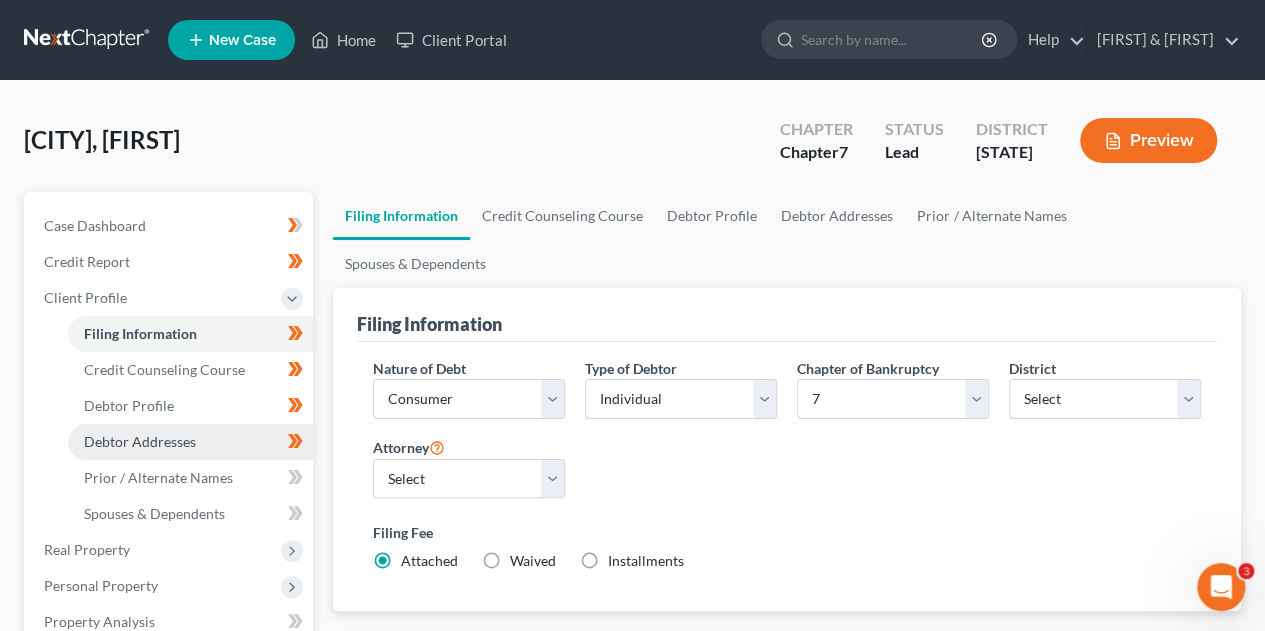 click on "Debtor Addresses" at bounding box center (190, 442) 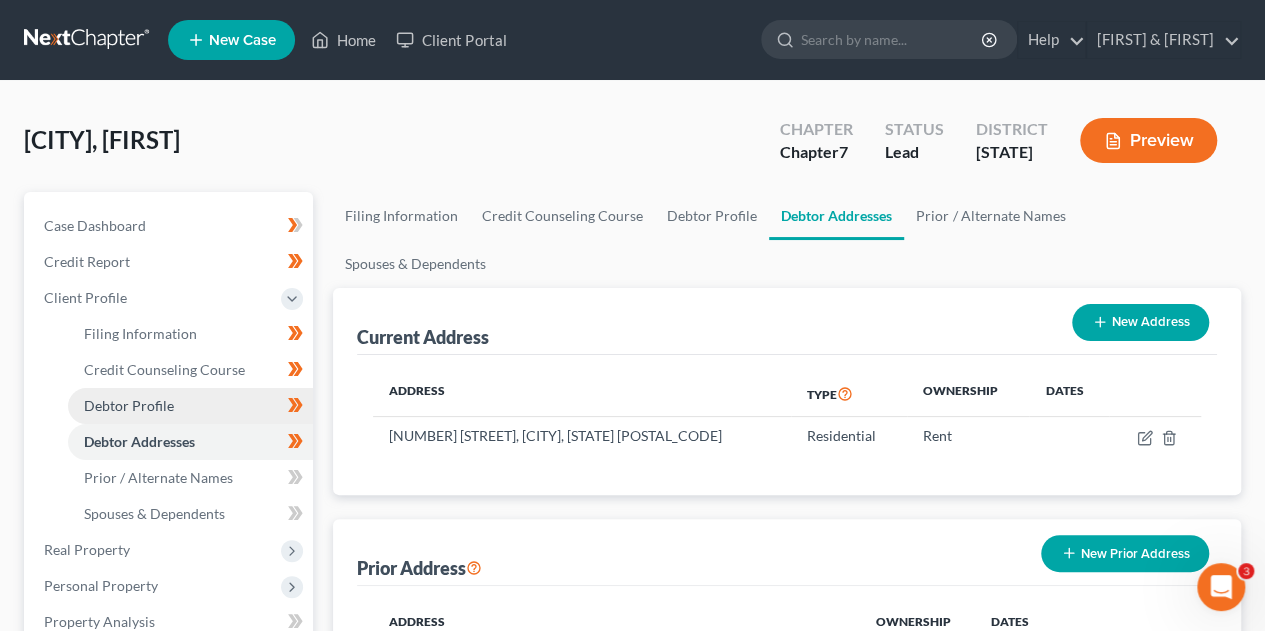 click on "Debtor Profile" at bounding box center [129, 405] 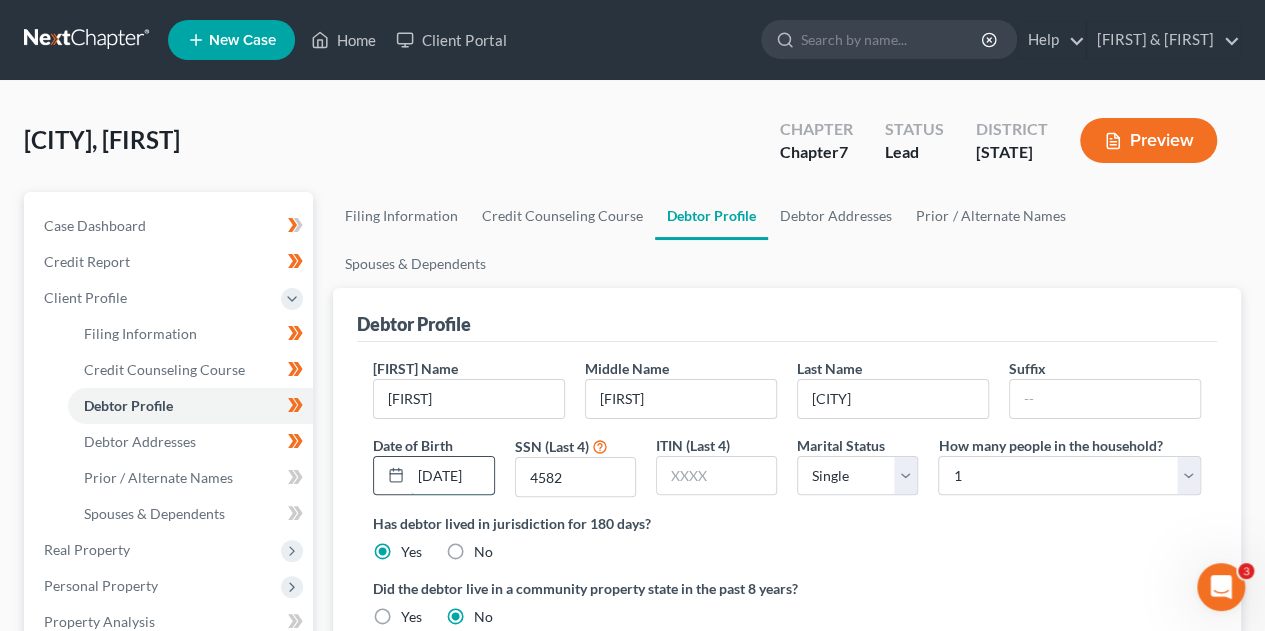 click on "[DATE]" at bounding box center [452, 476] 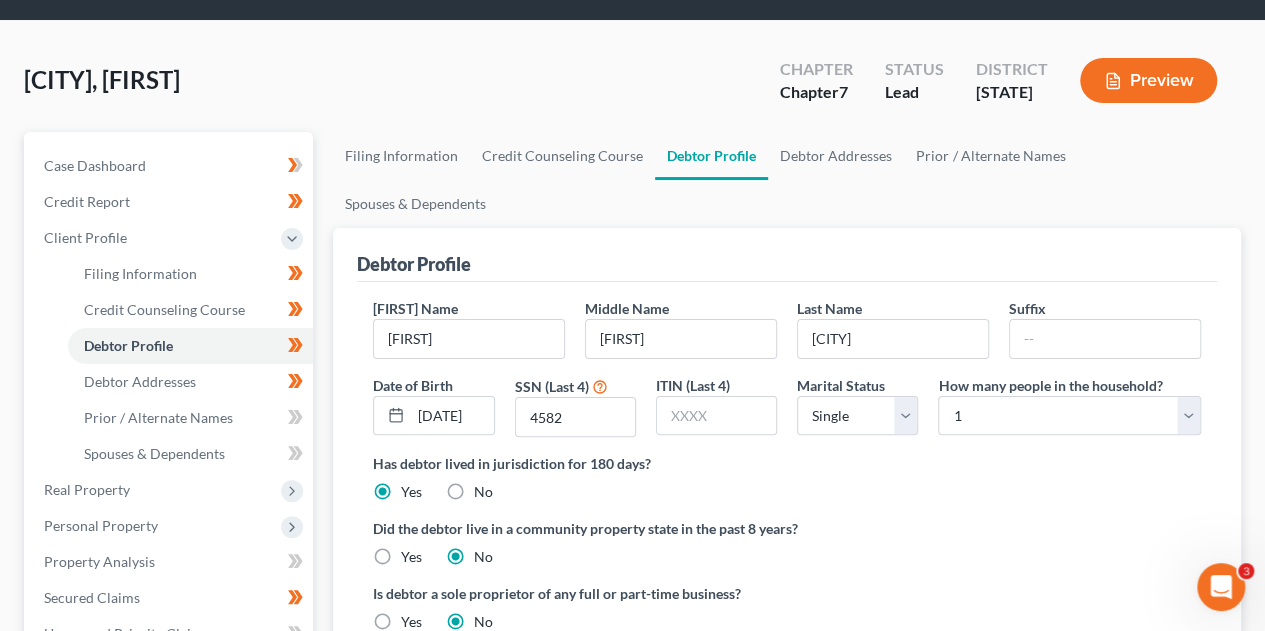click on "Case Dashboard
Payments
Invoices
Payments
Payments
Credit Report
Client Profile" at bounding box center (168, 637) 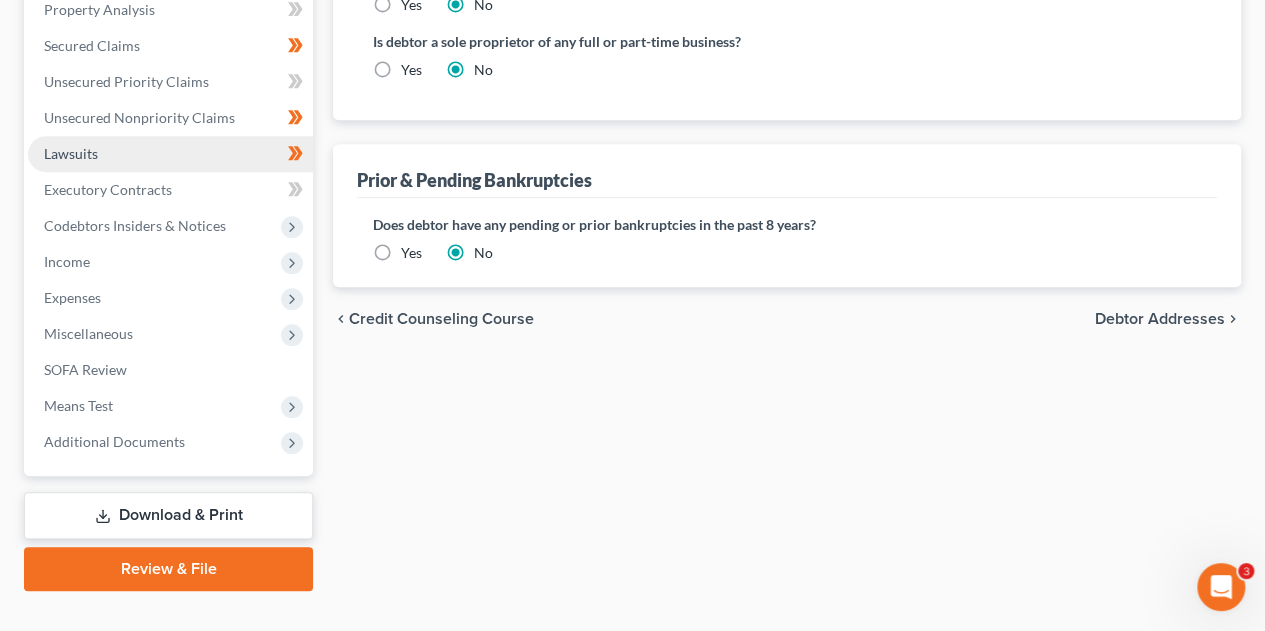 click on "Lawsuits" at bounding box center [170, 154] 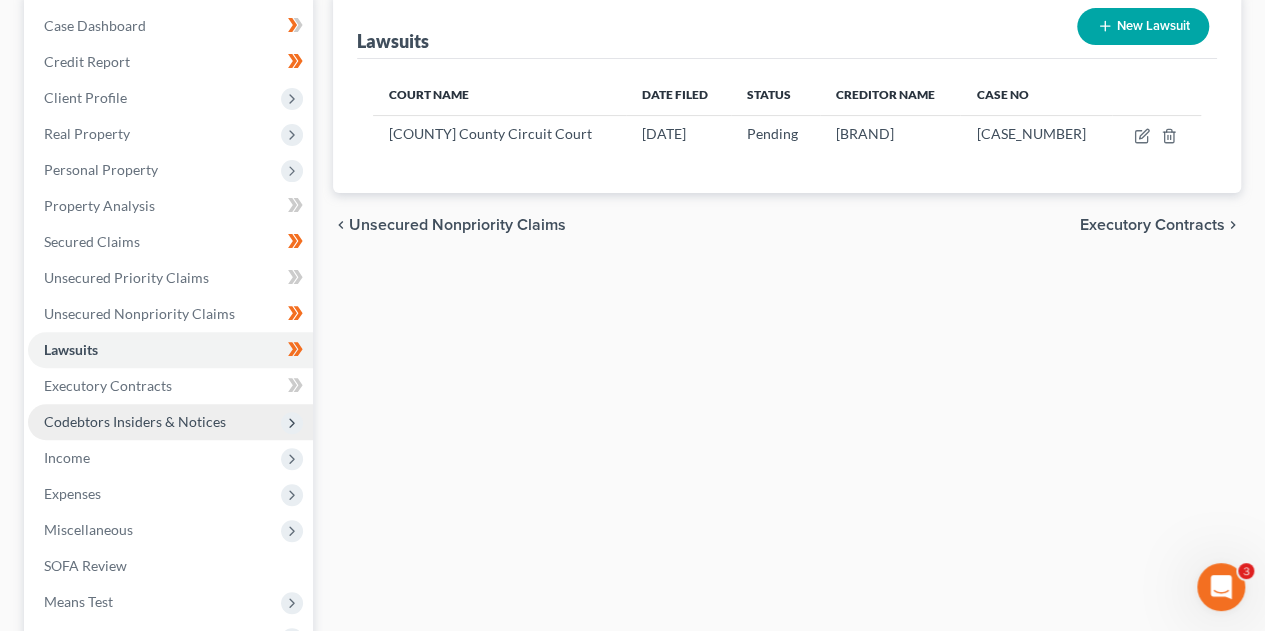 click on "Codebtors Insiders & Notices" at bounding box center [170, 422] 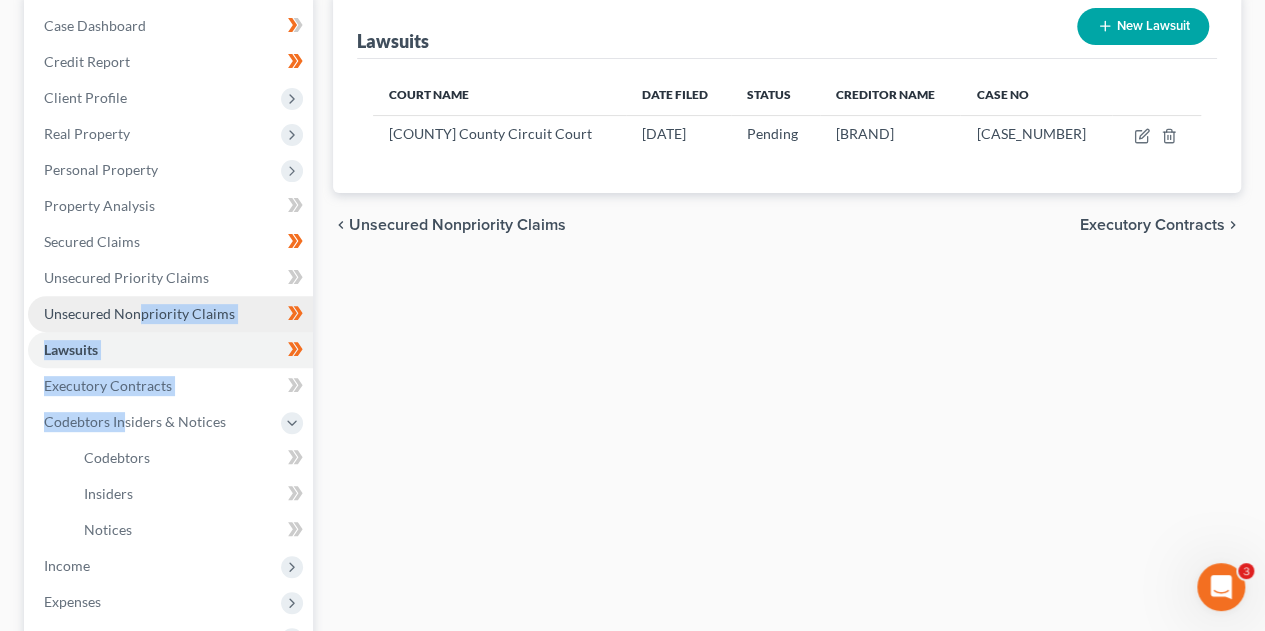 drag, startPoint x: 124, startPoint y: 429, endPoint x: 130, endPoint y: 320, distance: 109.165016 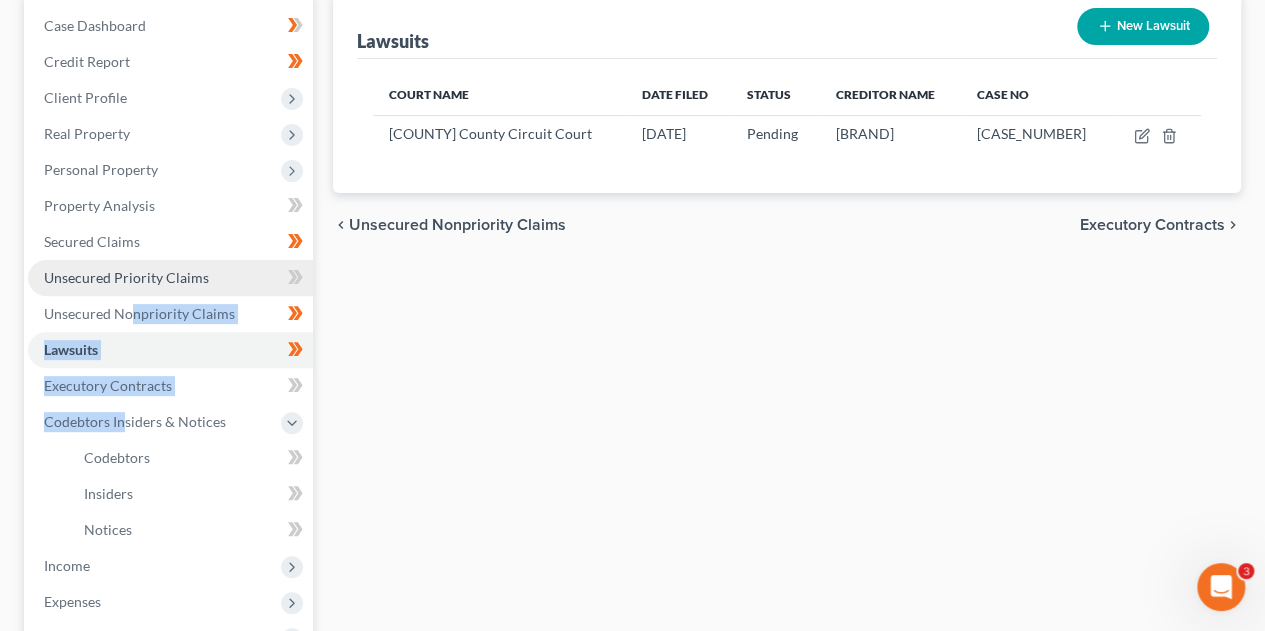 click on "Unsecured Priority Claims" at bounding box center [126, 277] 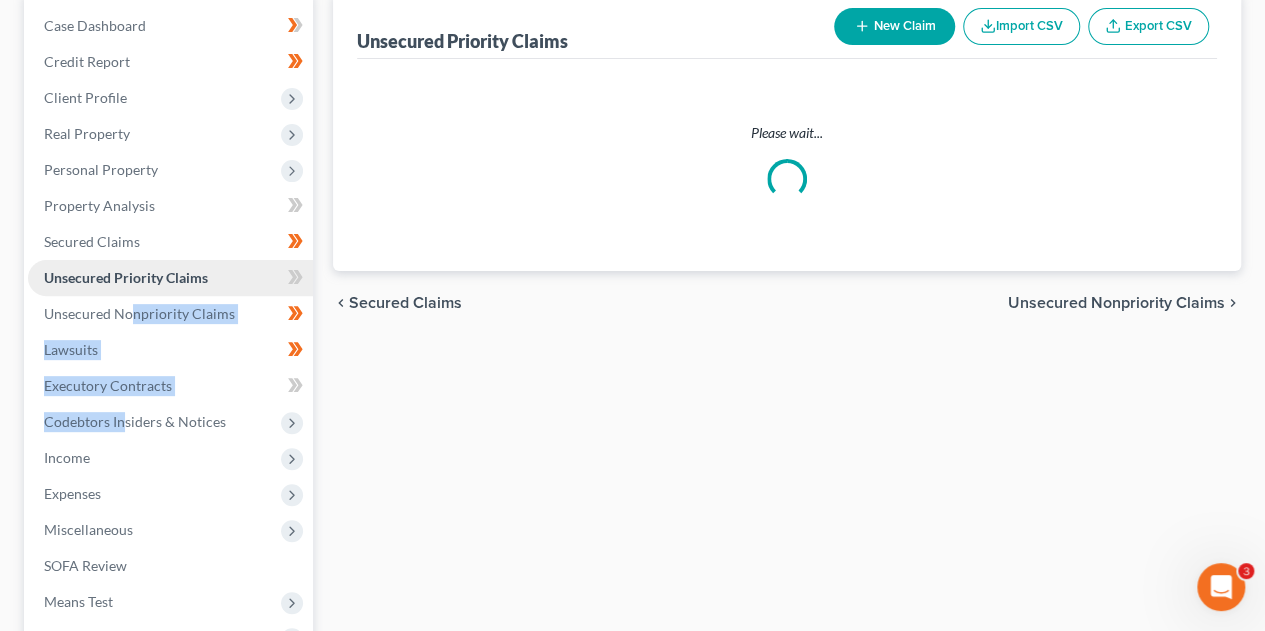 scroll, scrollTop: 112, scrollLeft: 0, axis: vertical 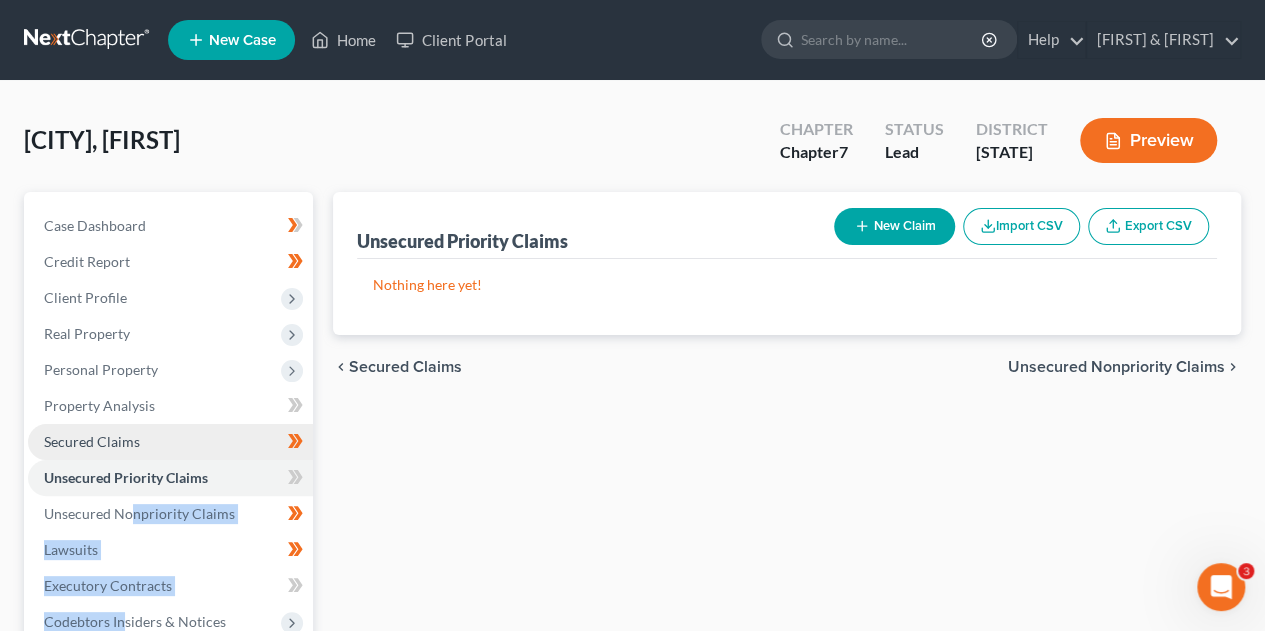 click on "Secured Claims" at bounding box center [170, 442] 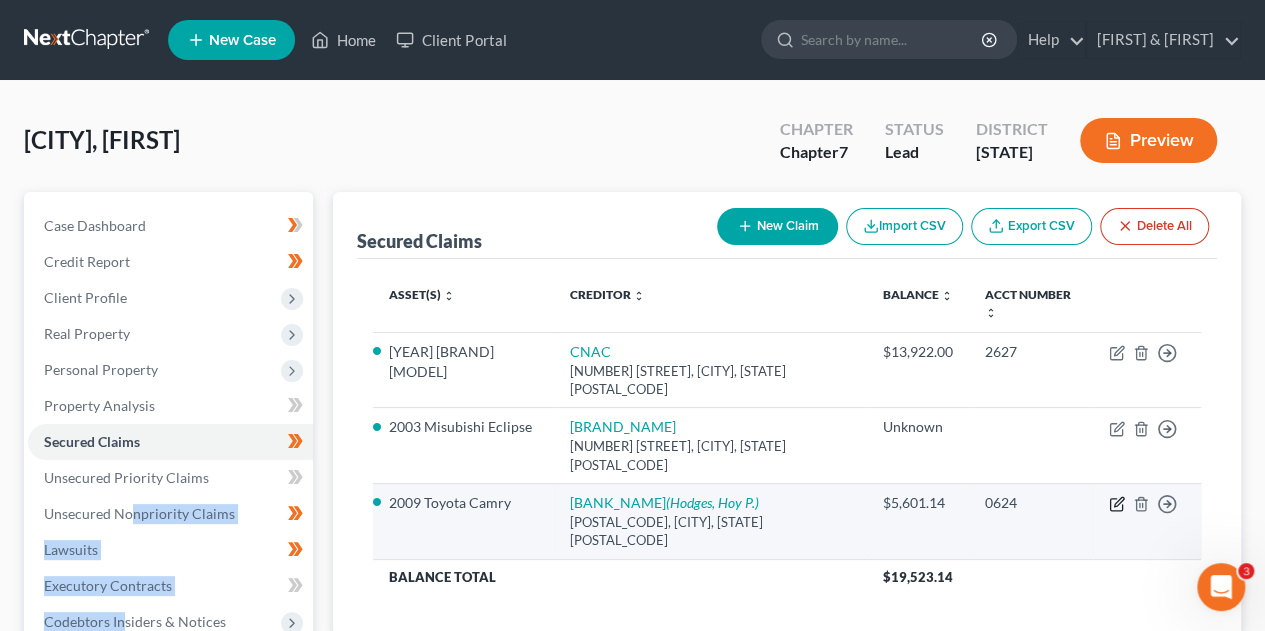 click 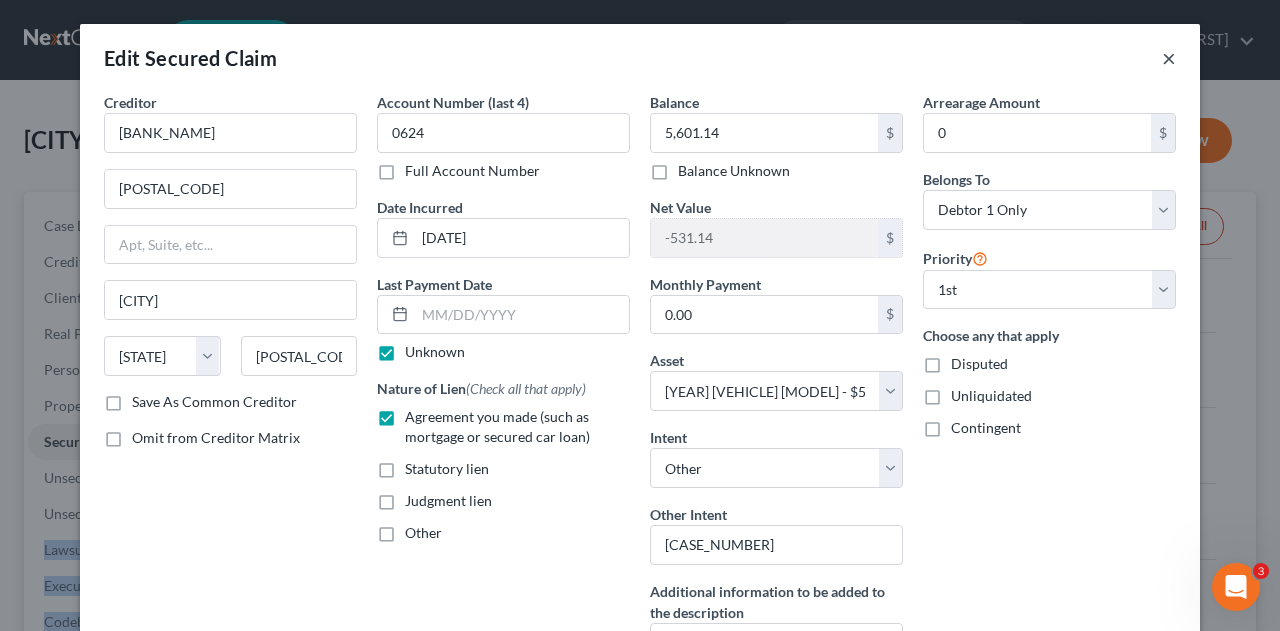 click on "×" at bounding box center (1169, 58) 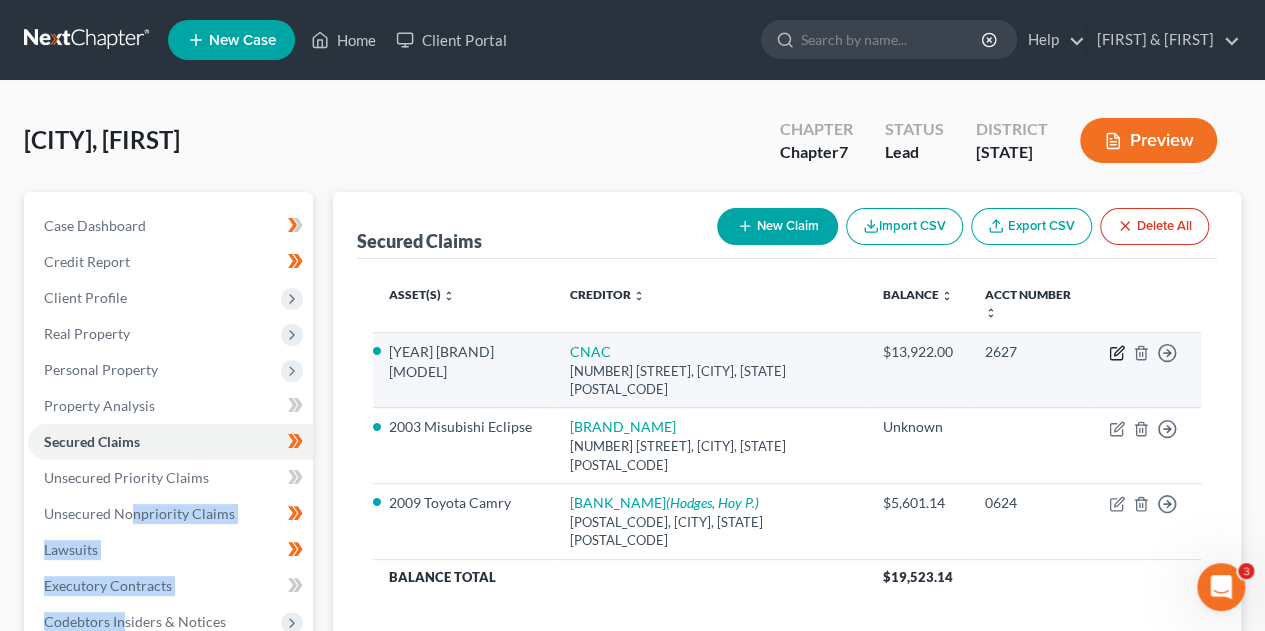 click 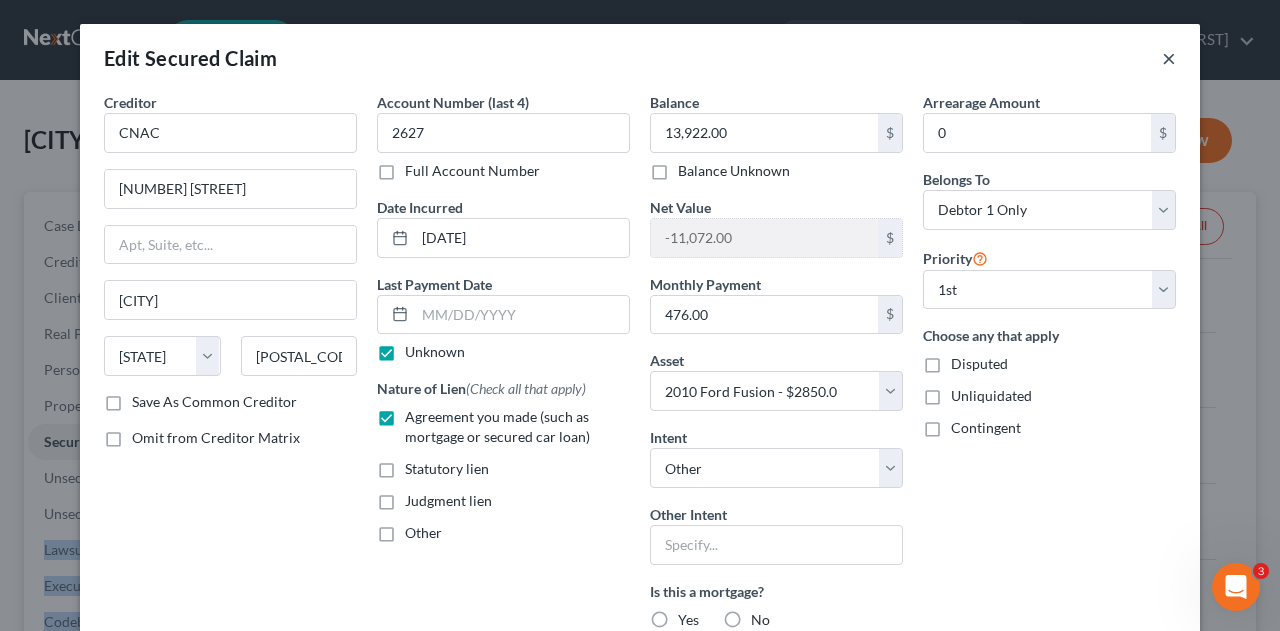 click on "×" at bounding box center (1169, 58) 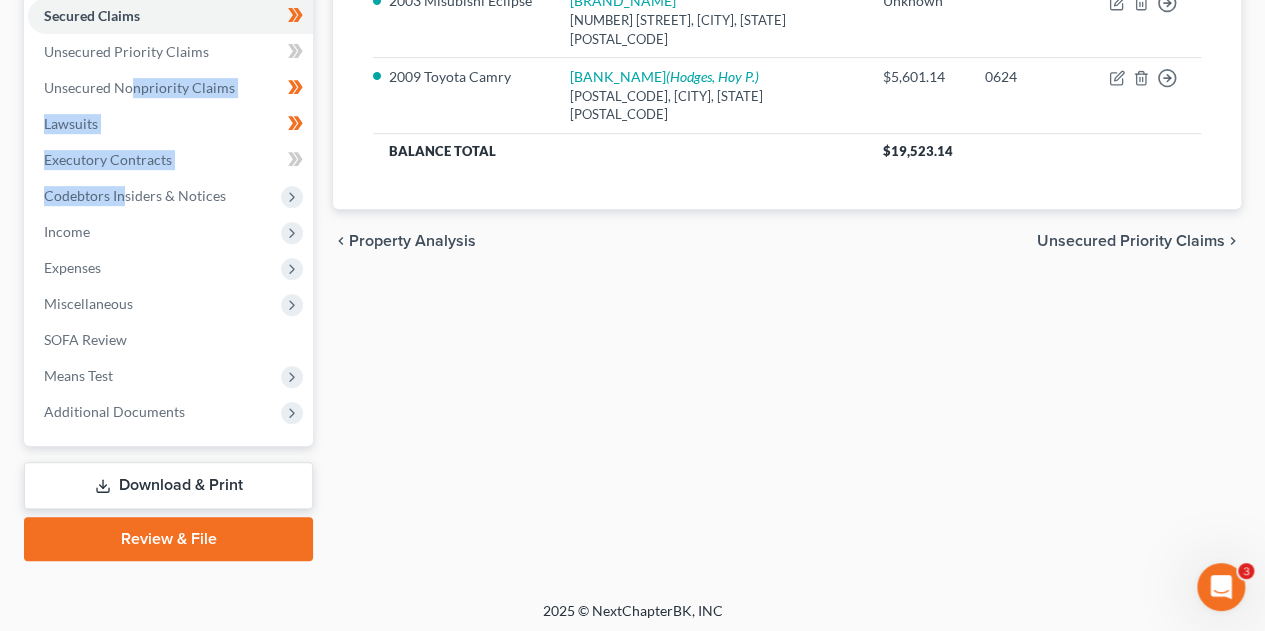 scroll, scrollTop: 429, scrollLeft: 0, axis: vertical 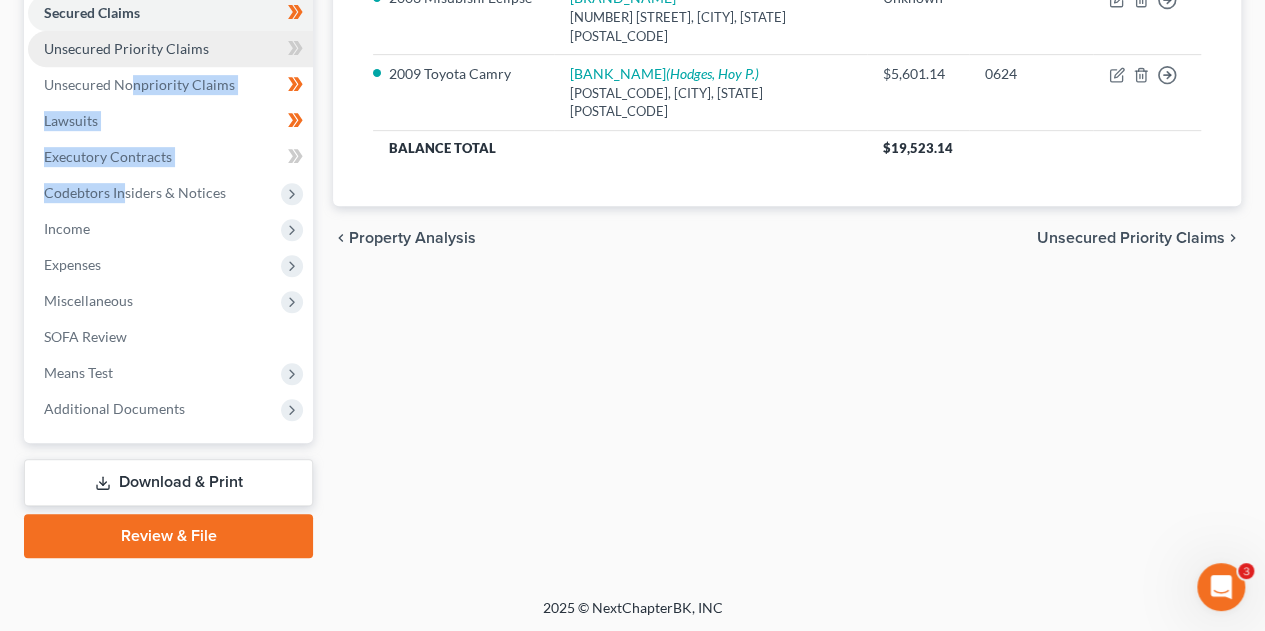 click on "Unsecured Priority Claims" at bounding box center (126, 48) 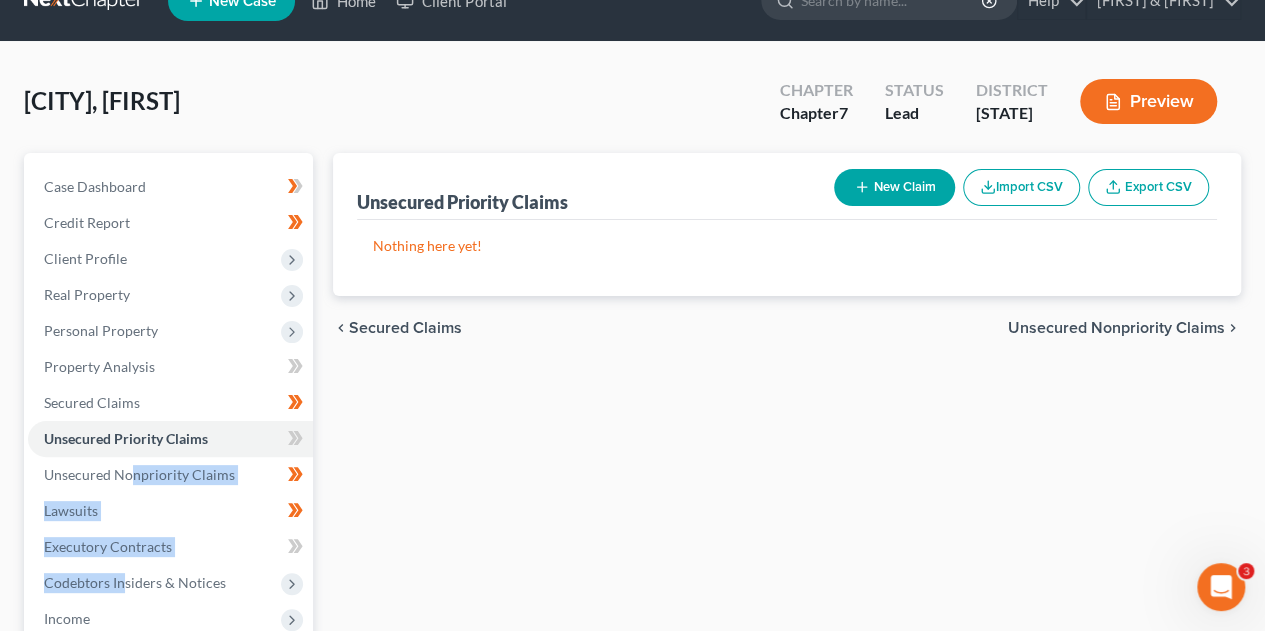 scroll, scrollTop: 0, scrollLeft: 0, axis: both 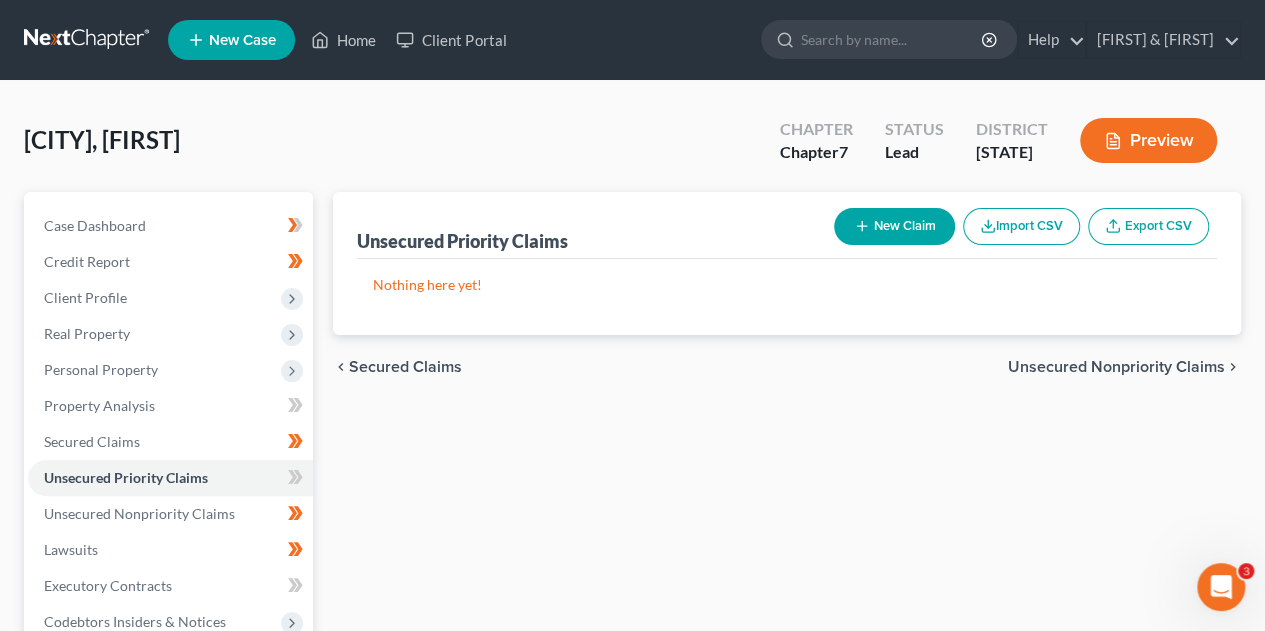 click on "Unsecured Priority Claims New Claim
Import CSV
Export CSV
Nothing here yet!
Previous
1
Next
chevron_left
Secured Claims
Unsecured Nonpriority Claims
chevron_right" at bounding box center [787, 589] 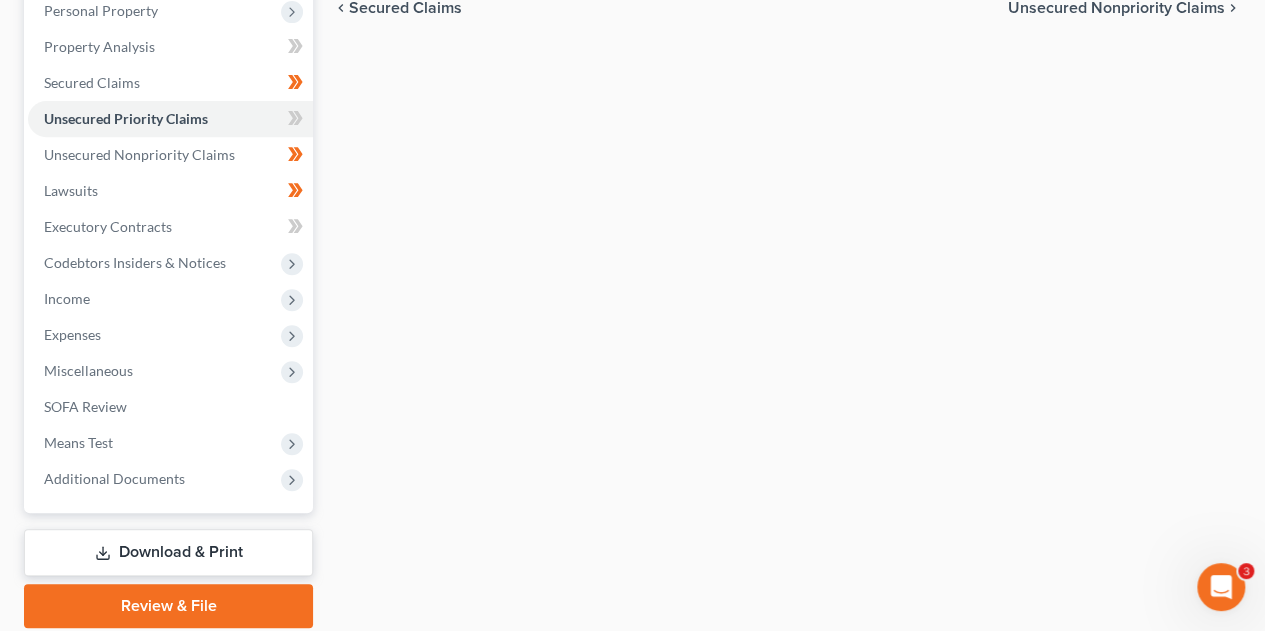 scroll, scrollTop: 400, scrollLeft: 0, axis: vertical 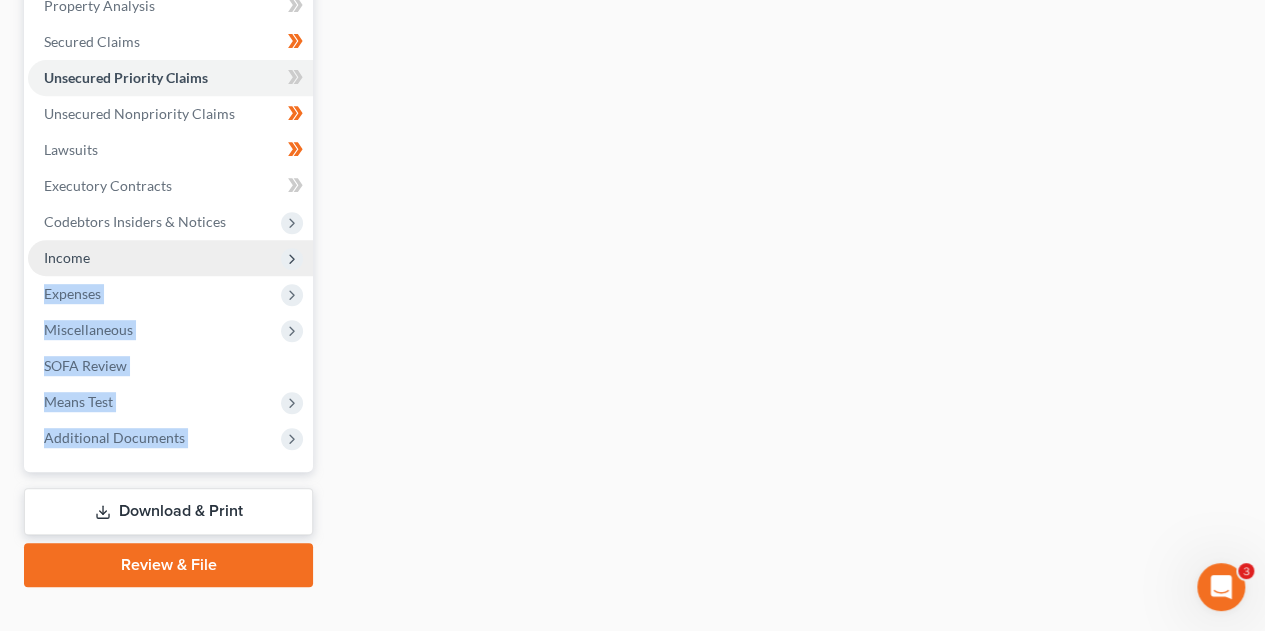 drag, startPoint x: 329, startPoint y: 271, endPoint x: 146, endPoint y: 262, distance: 183.22118 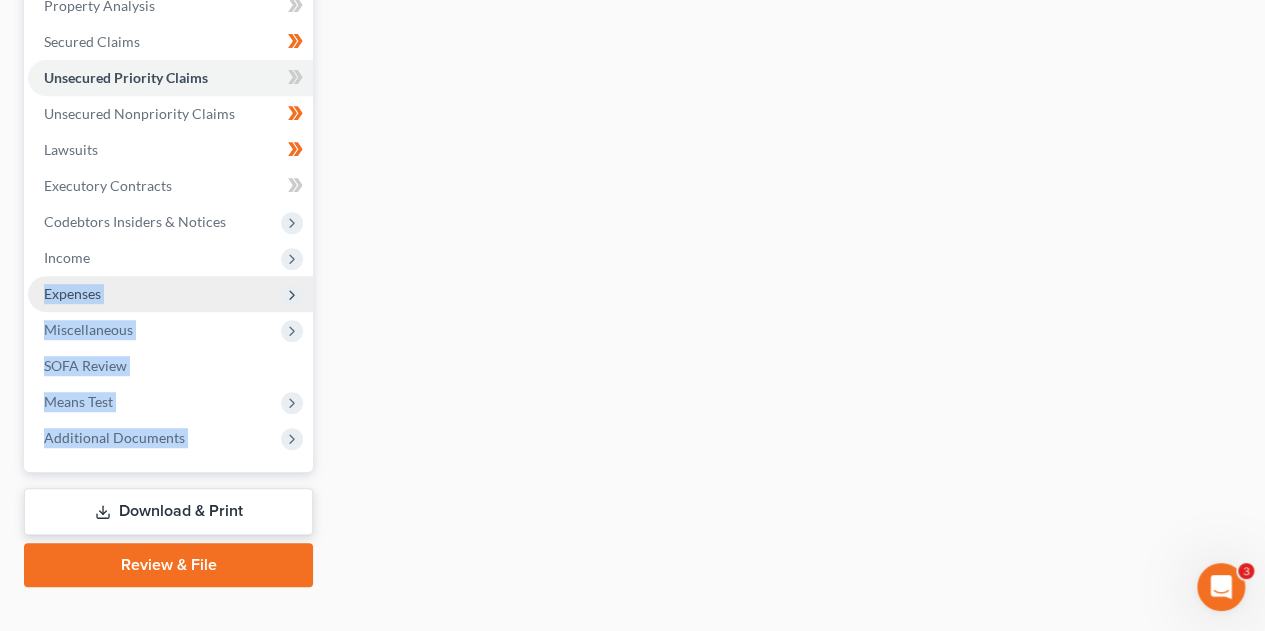 click on "Expenses" at bounding box center (170, 294) 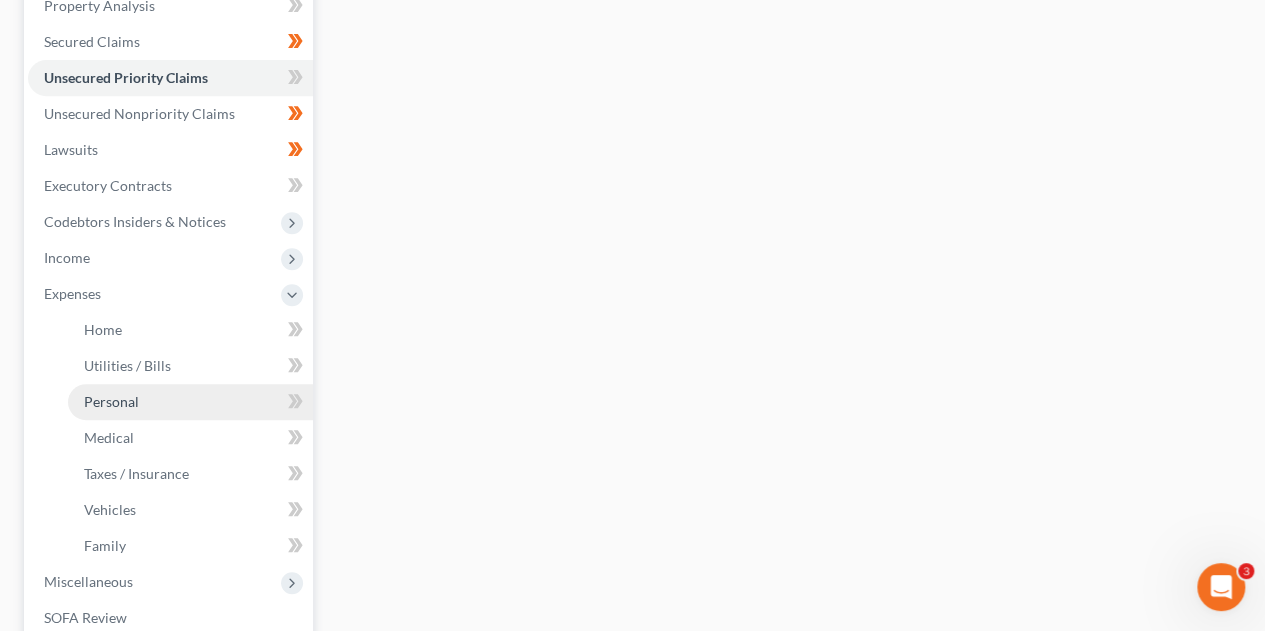 click on "Personal" at bounding box center [190, 402] 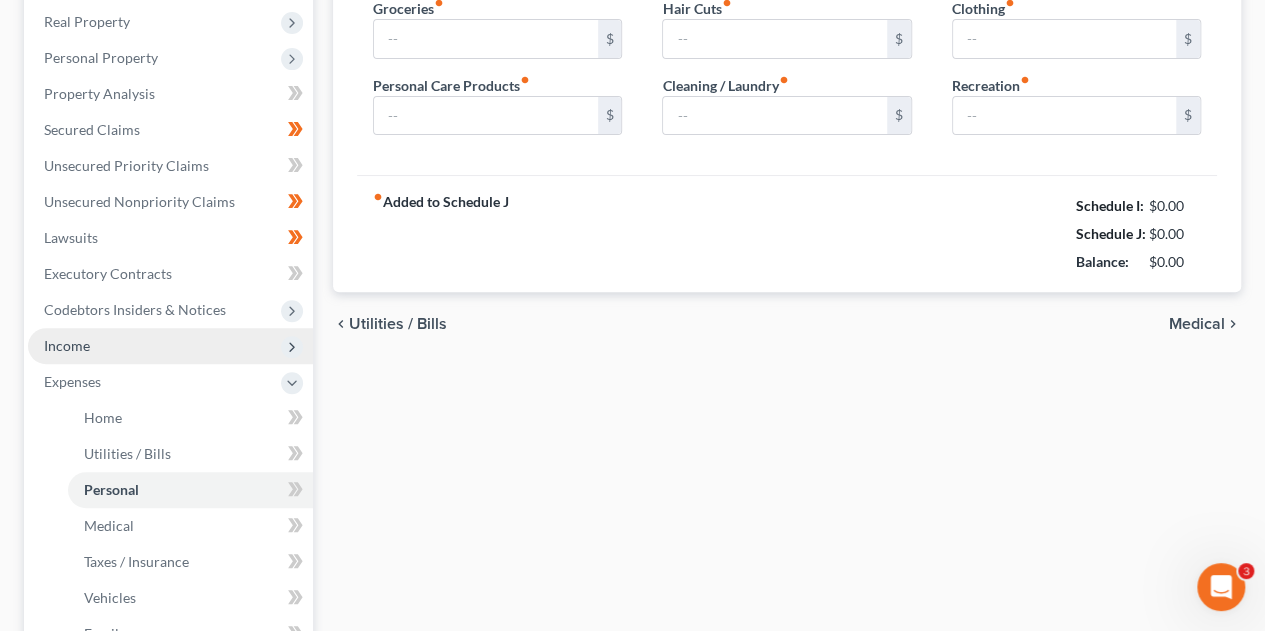 type on "200.00" 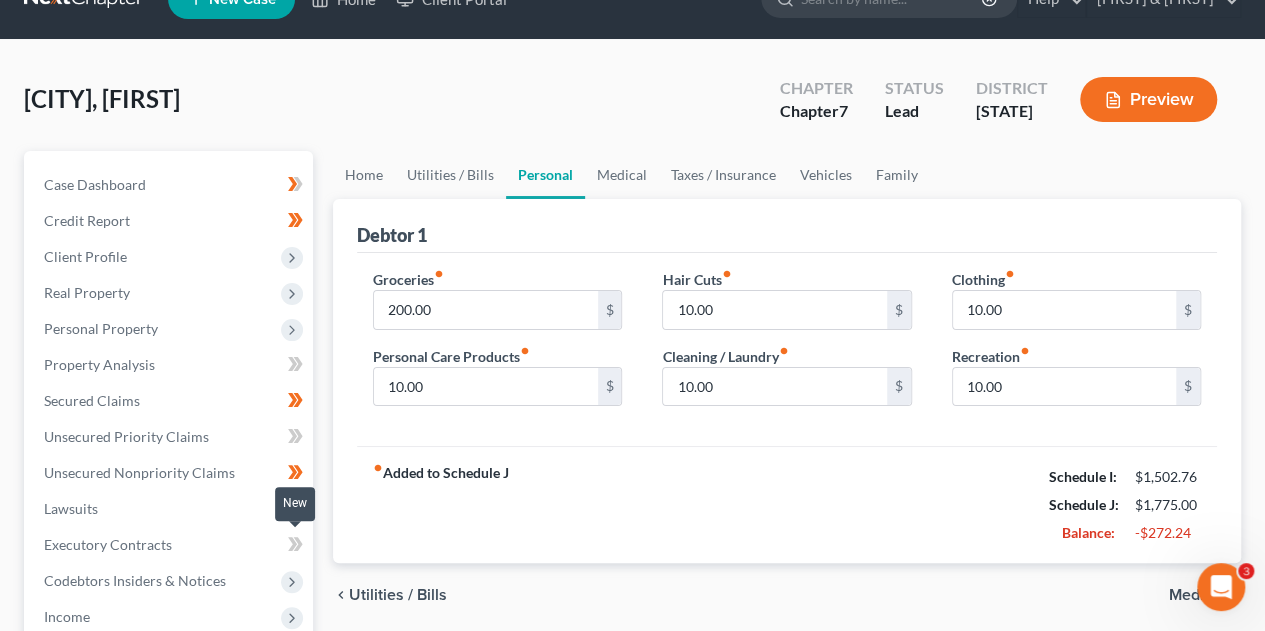 scroll, scrollTop: 0, scrollLeft: 0, axis: both 